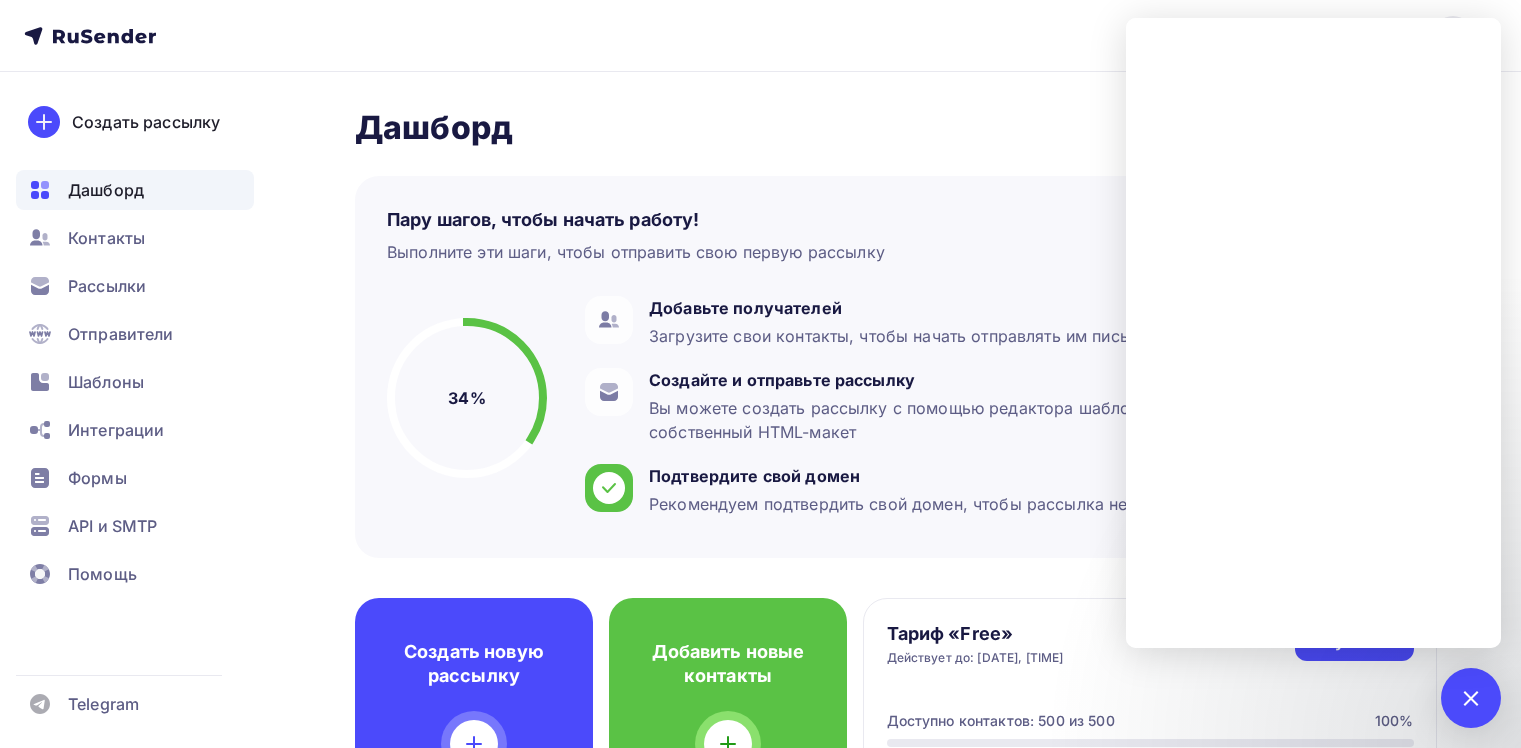scroll, scrollTop: 0, scrollLeft: 0, axis: both 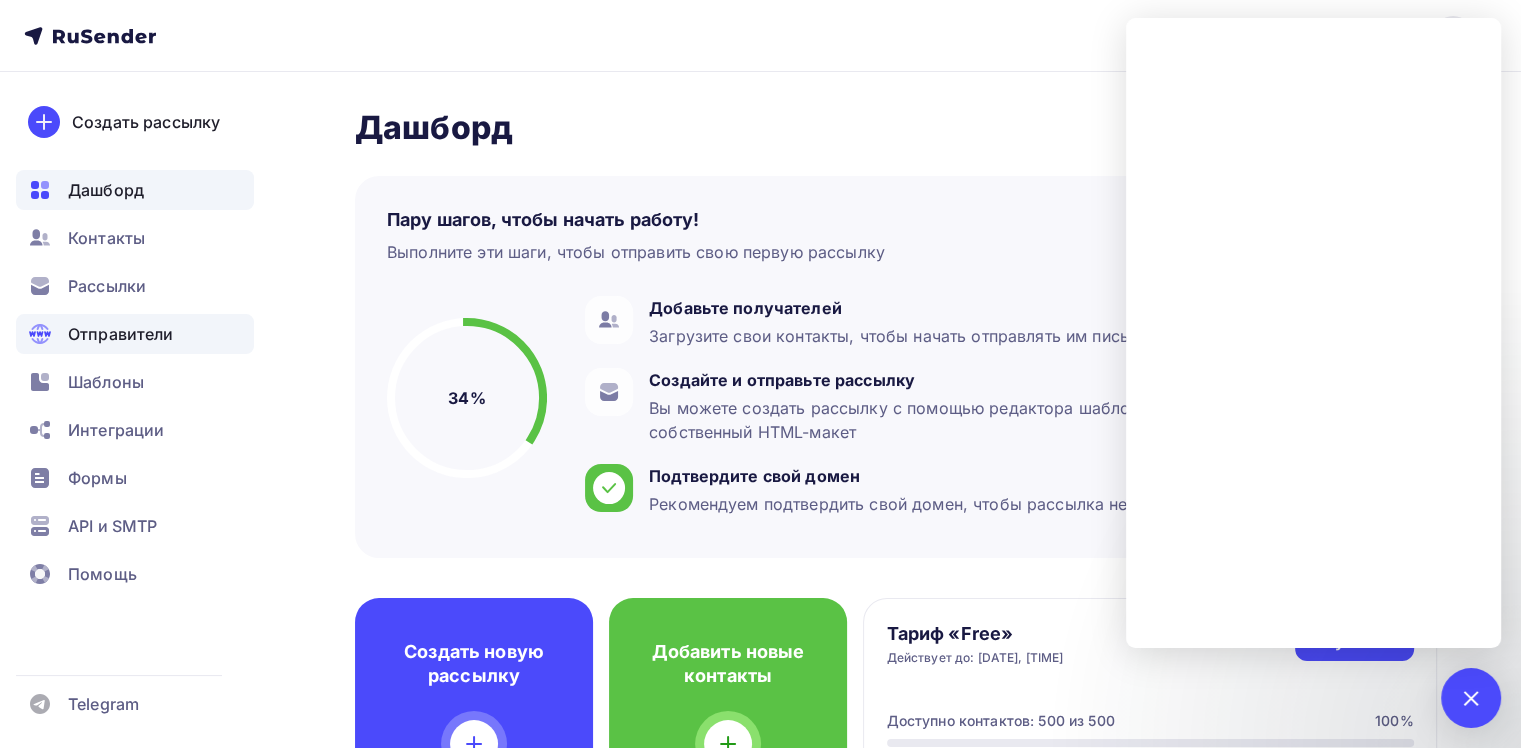 click on "Отправители" at bounding box center (121, 334) 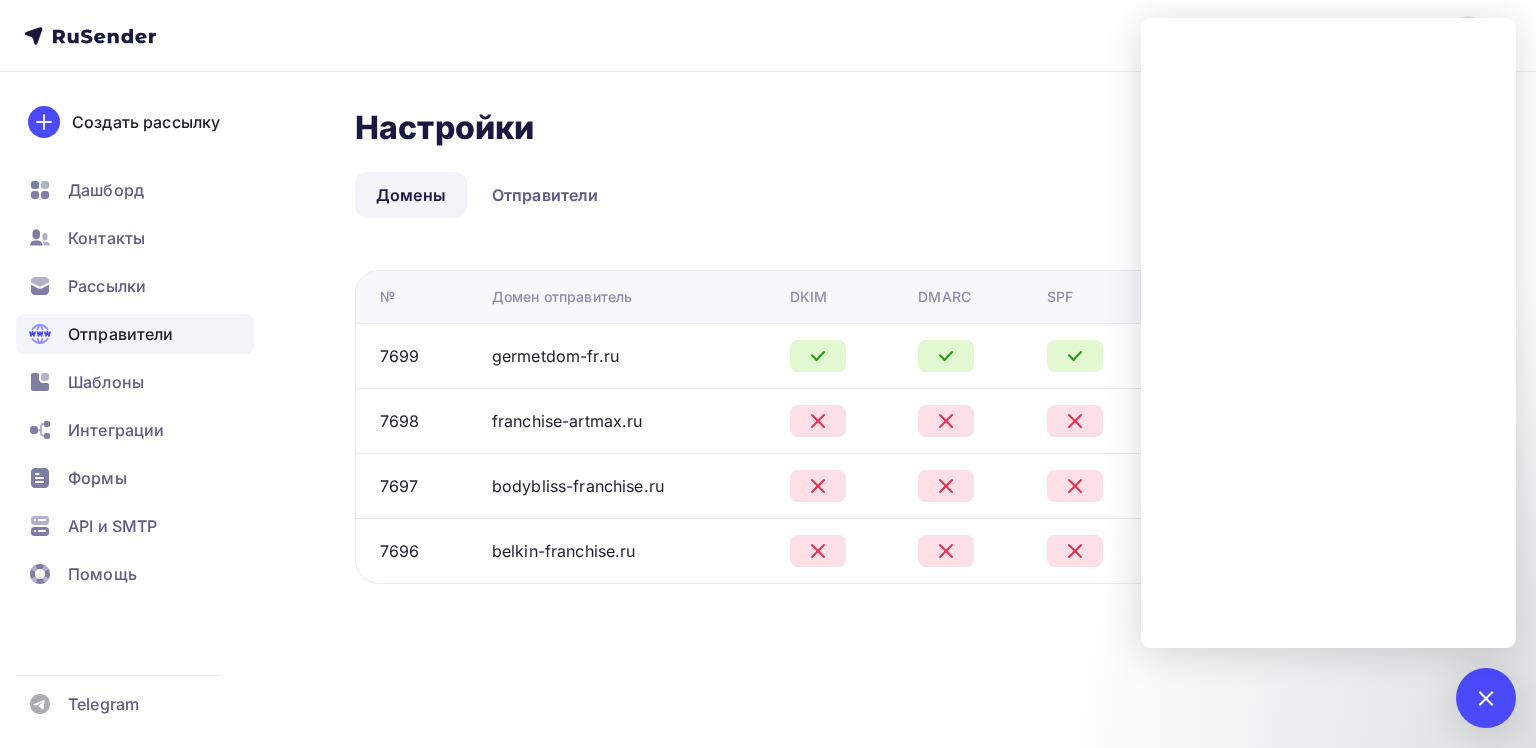 click on "Настройки   Настройки
Добавить домен" at bounding box center (903, 127) 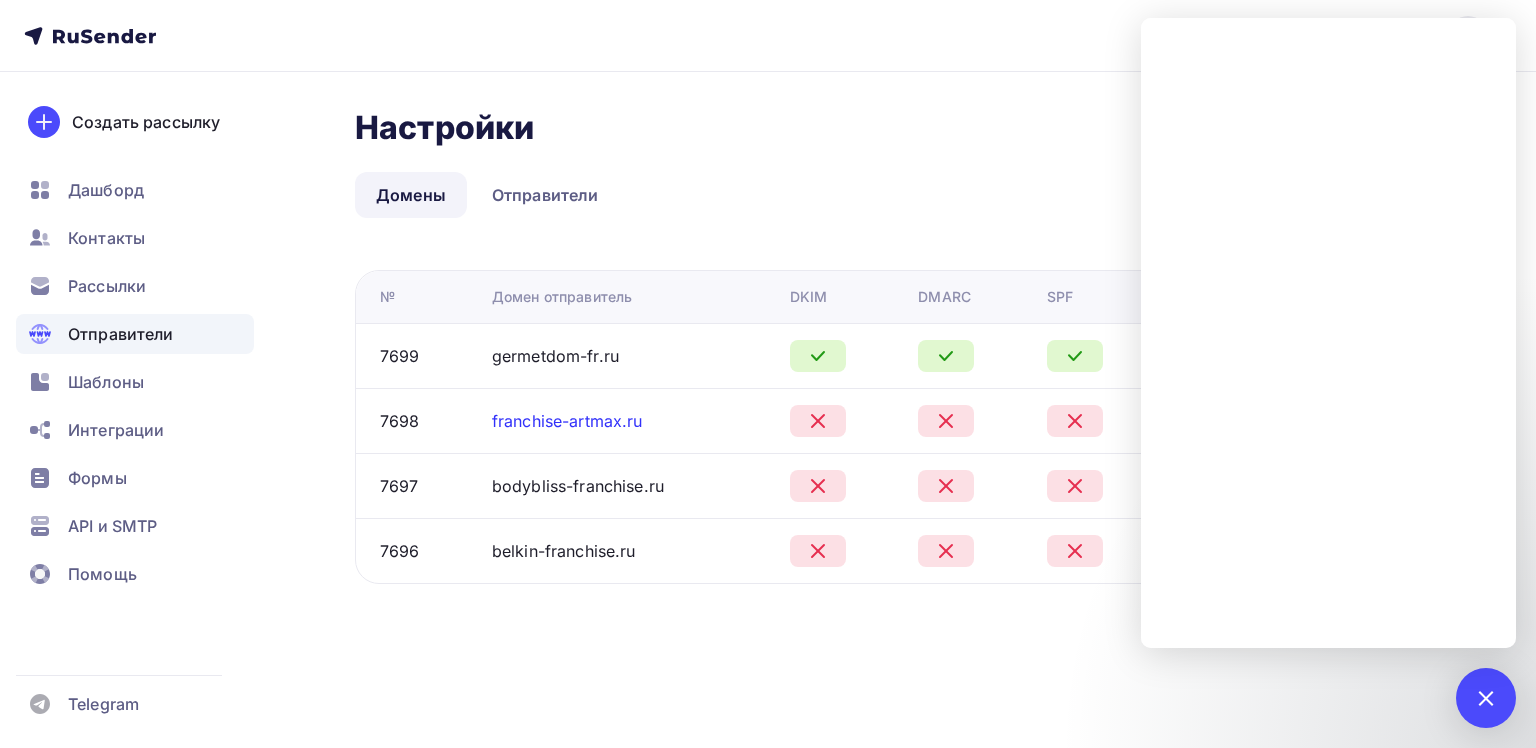 click on "franchise-artmax.ru" at bounding box center (567, 421) 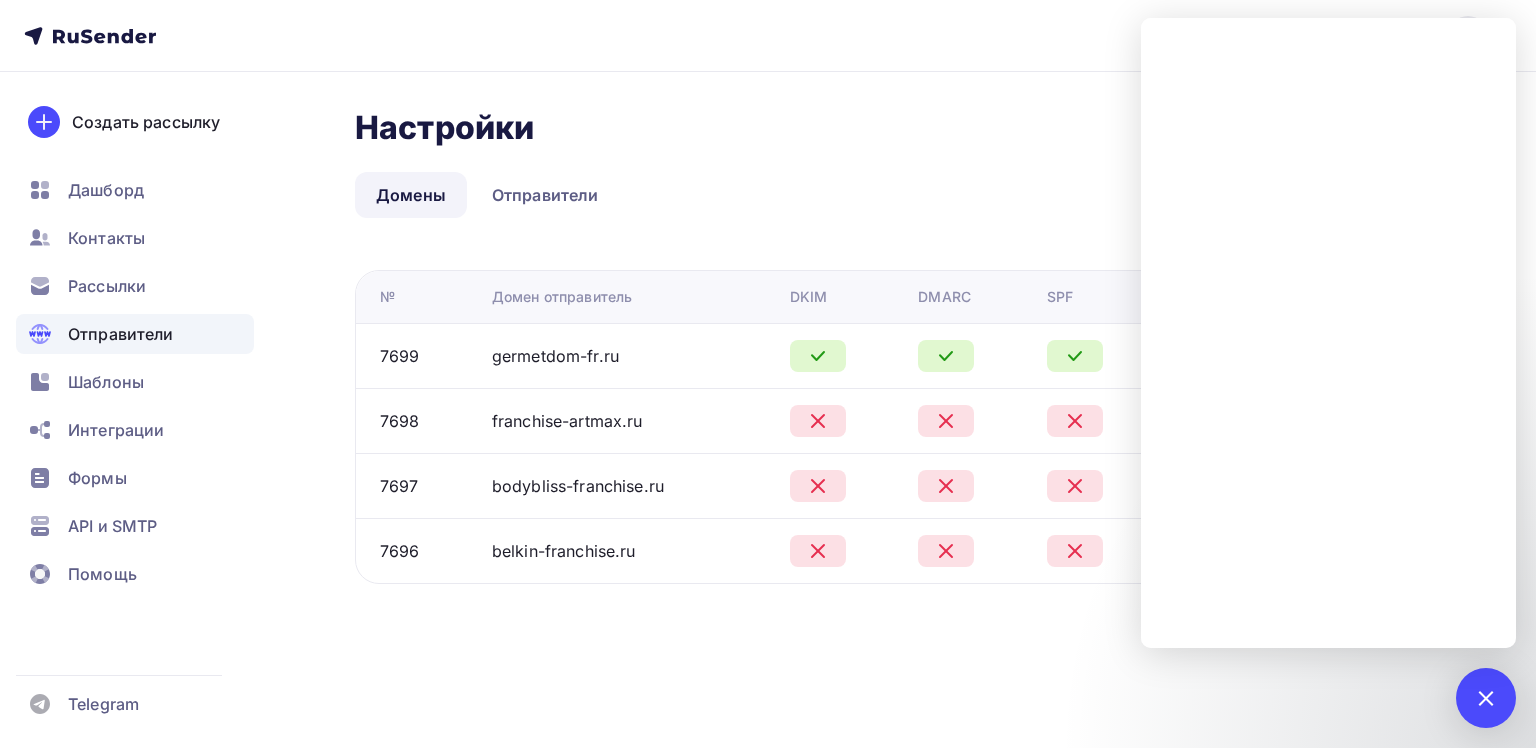 click on "Настройки   Настройки
Добавить домен" at bounding box center (903, 127) 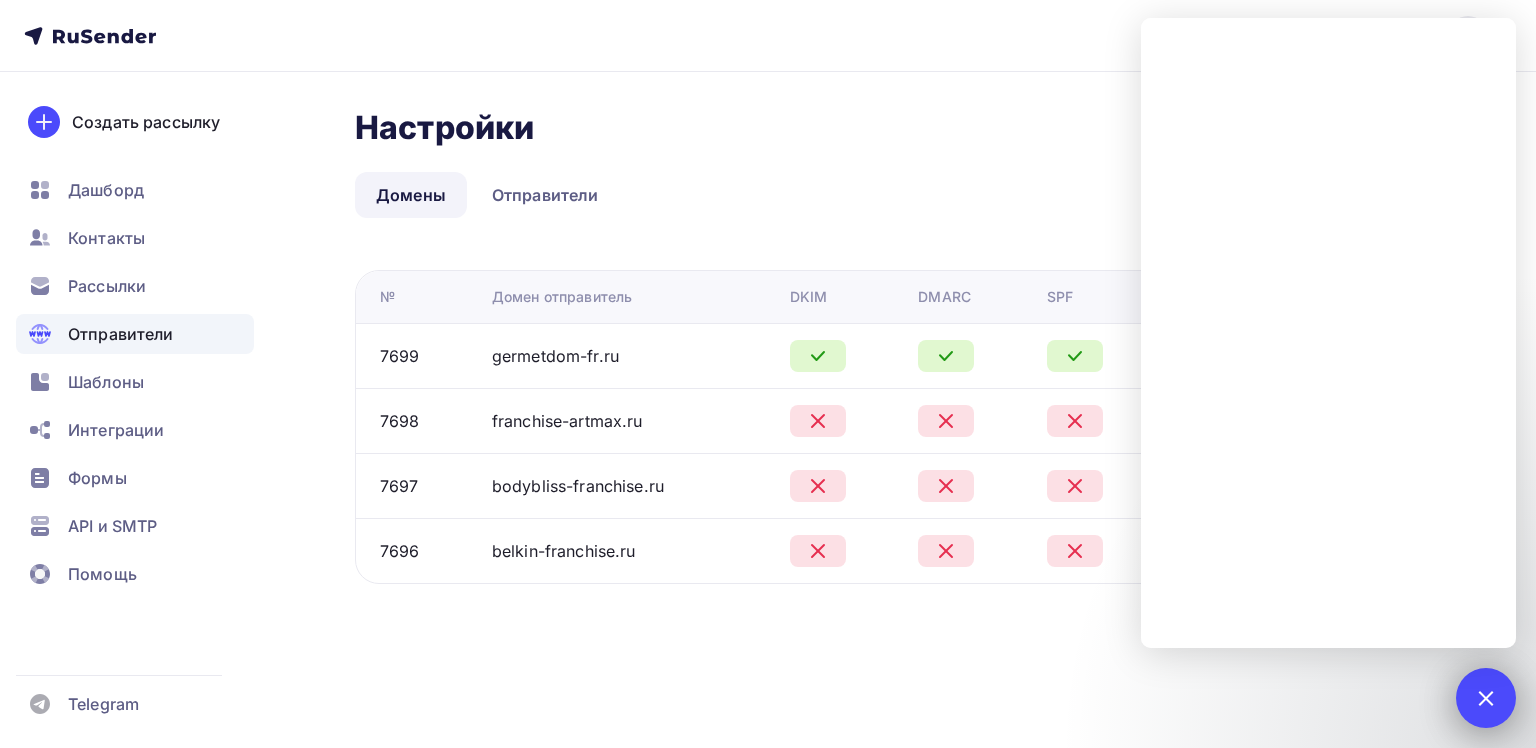 click at bounding box center [1485, 697] 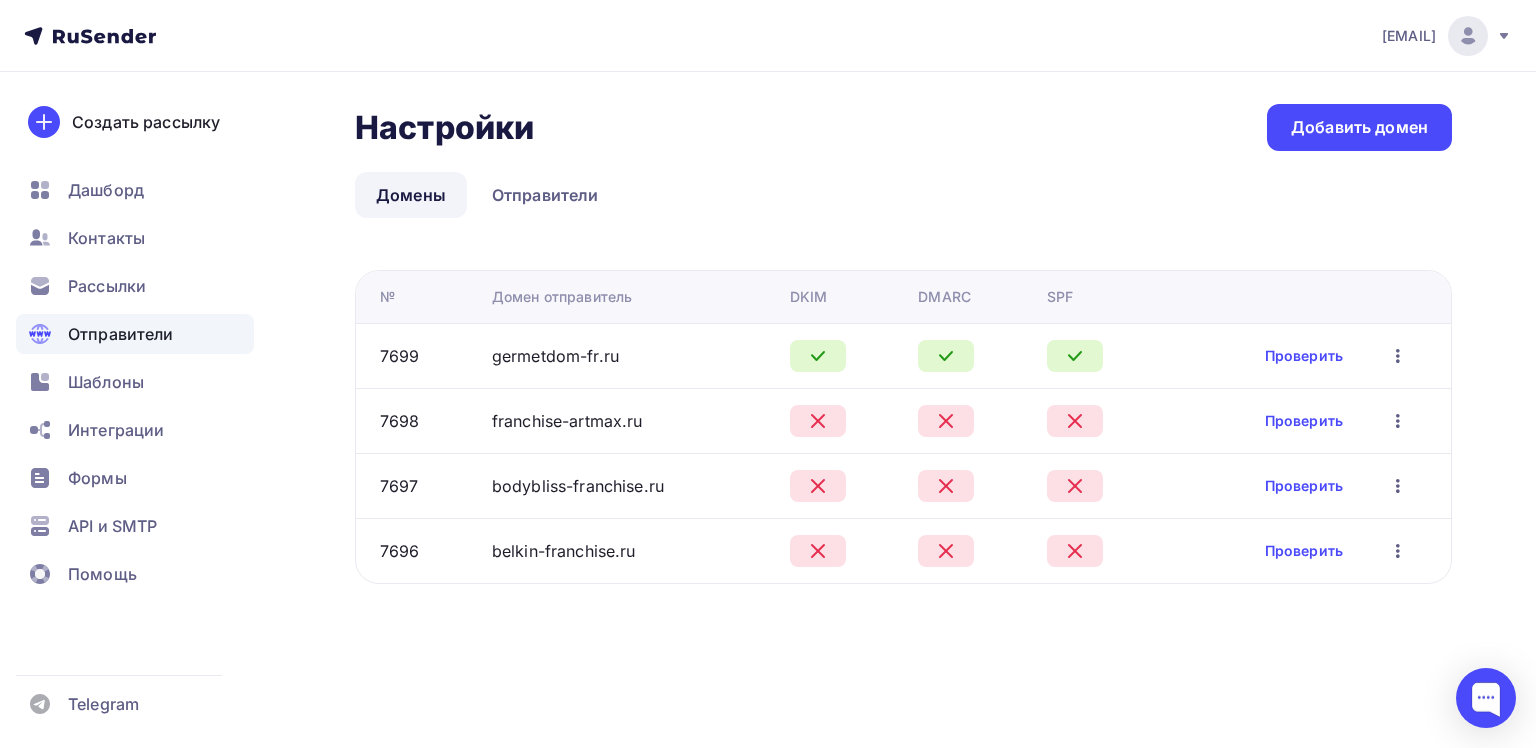 drag, startPoint x: 789, startPoint y: 278, endPoint x: 835, endPoint y: 297, distance: 49.76947 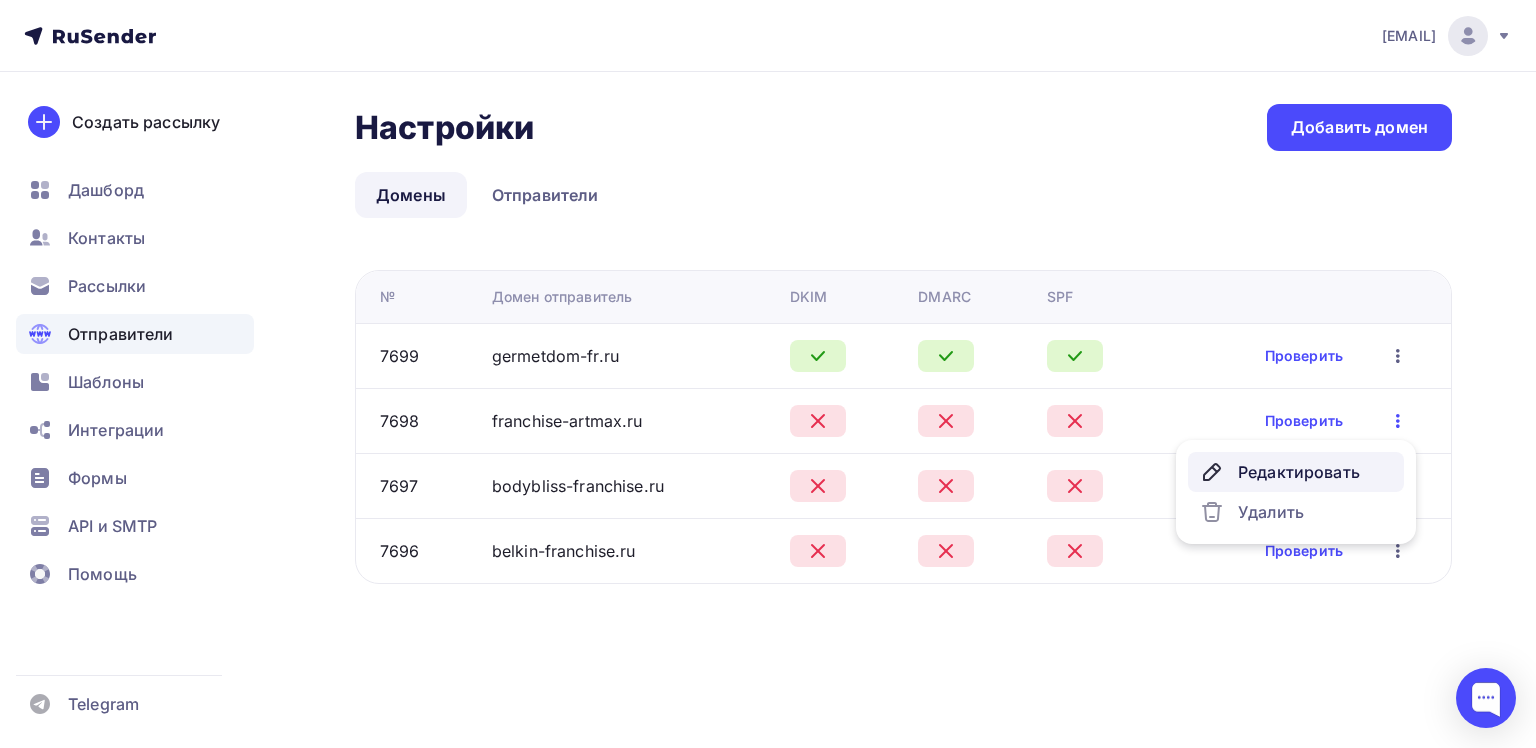 click on "Редактировать" at bounding box center [1296, 472] 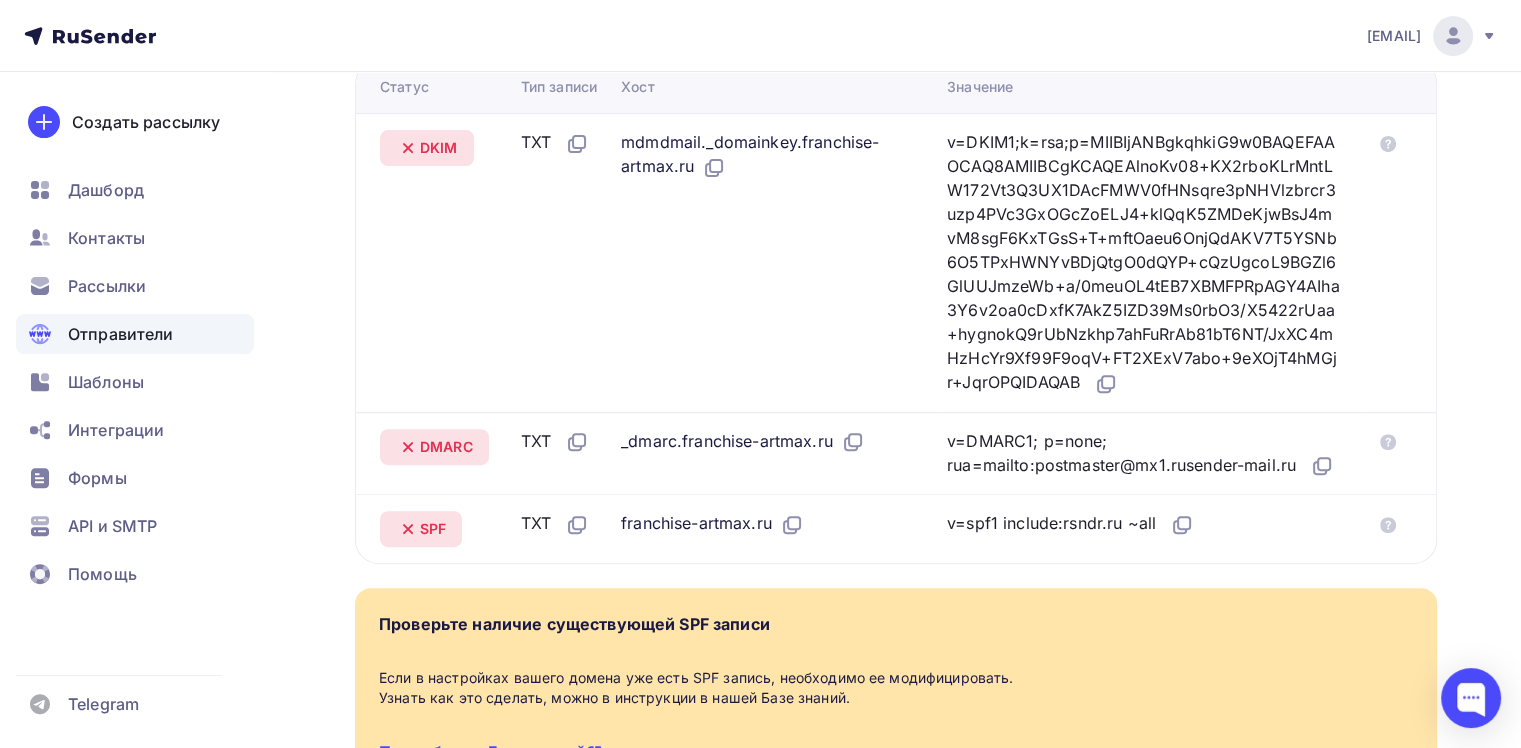 scroll, scrollTop: 583, scrollLeft: 0, axis: vertical 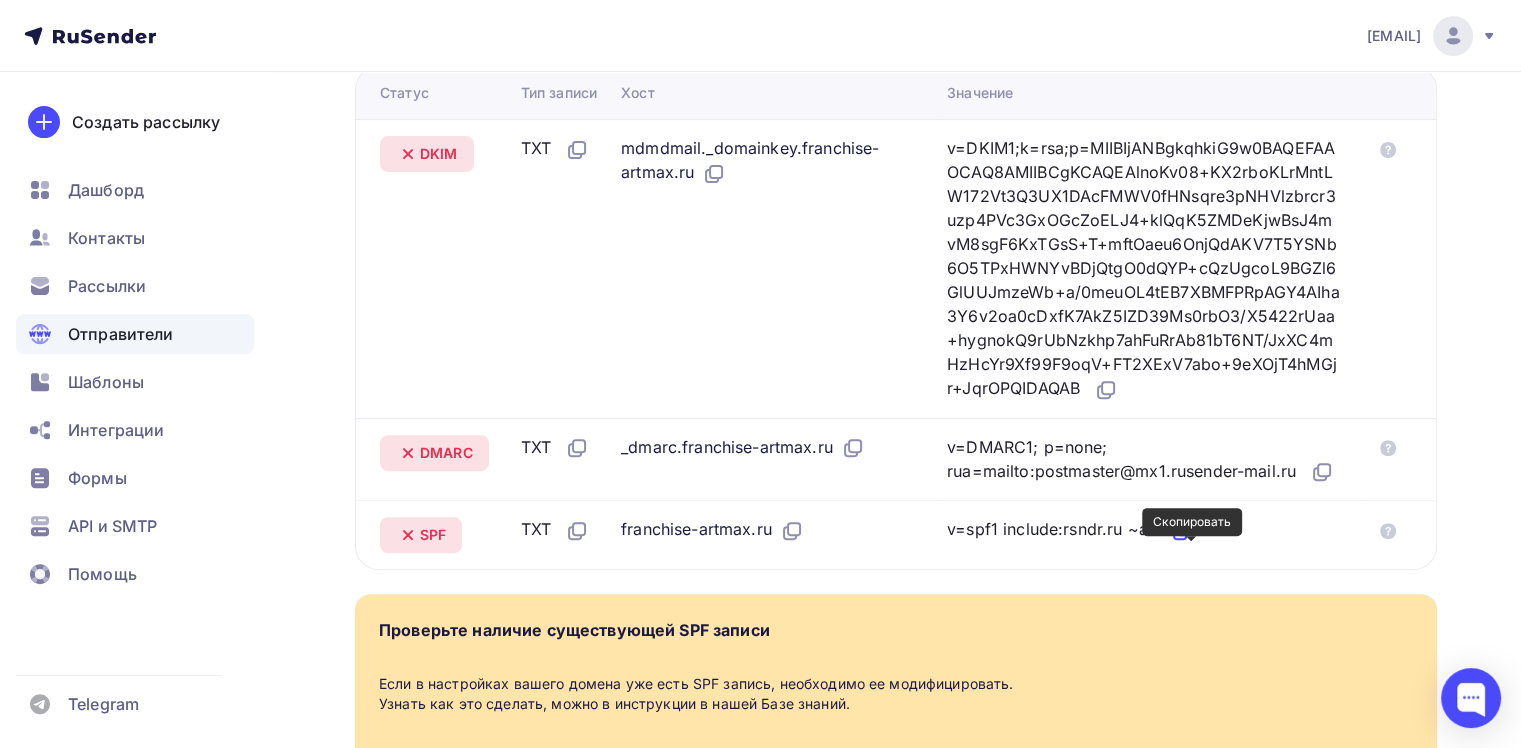 click 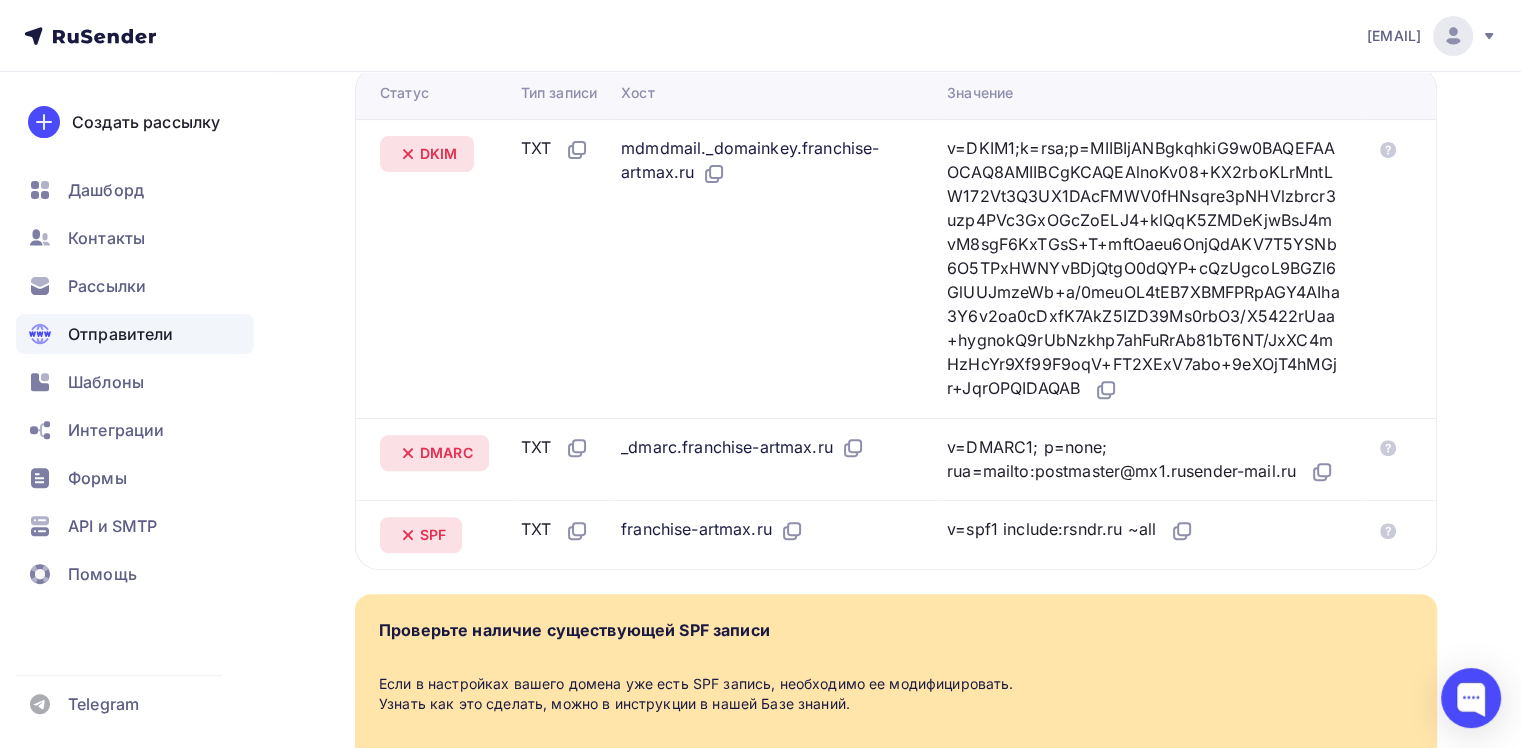 scroll, scrollTop: 0, scrollLeft: 0, axis: both 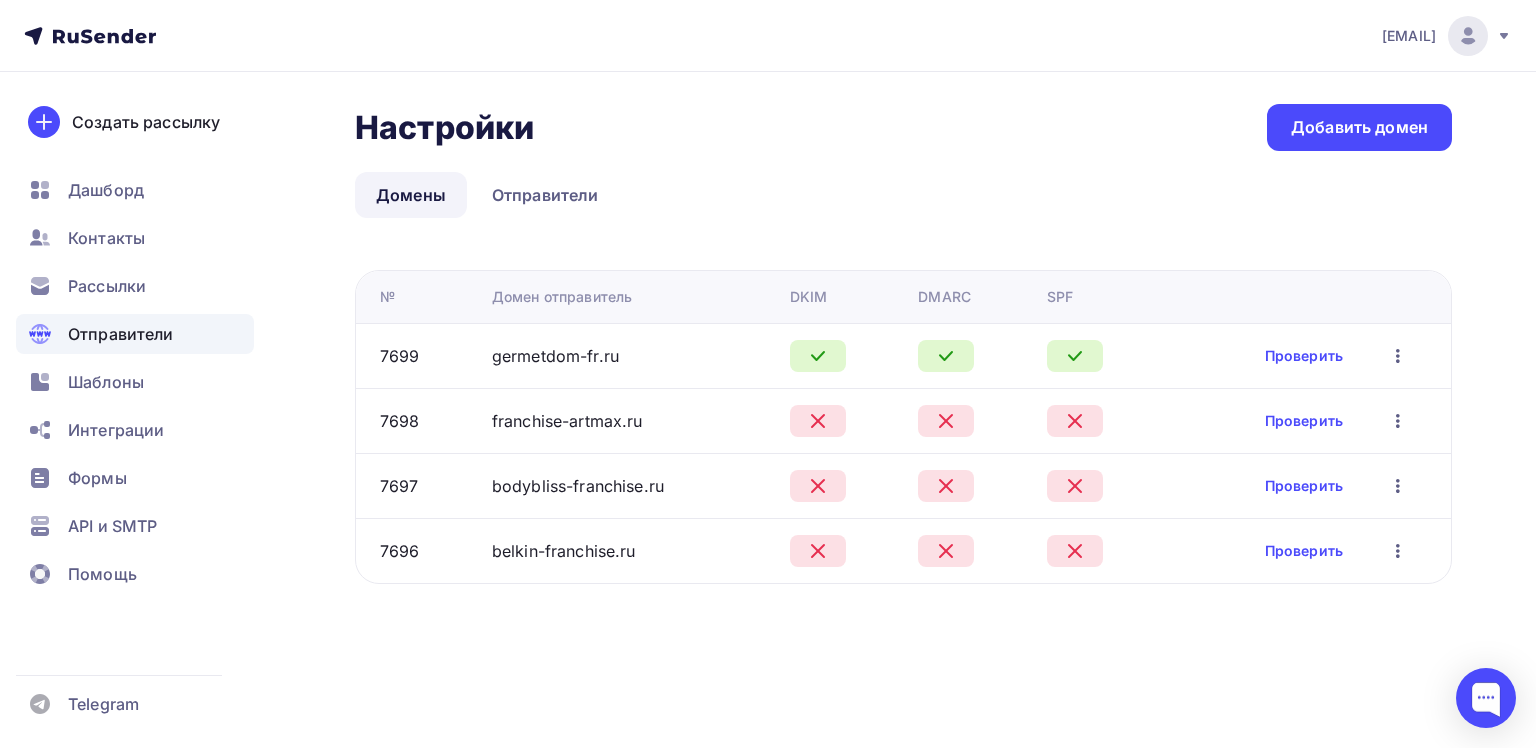 drag, startPoint x: 710, startPoint y: 344, endPoint x: 468, endPoint y: 344, distance: 242 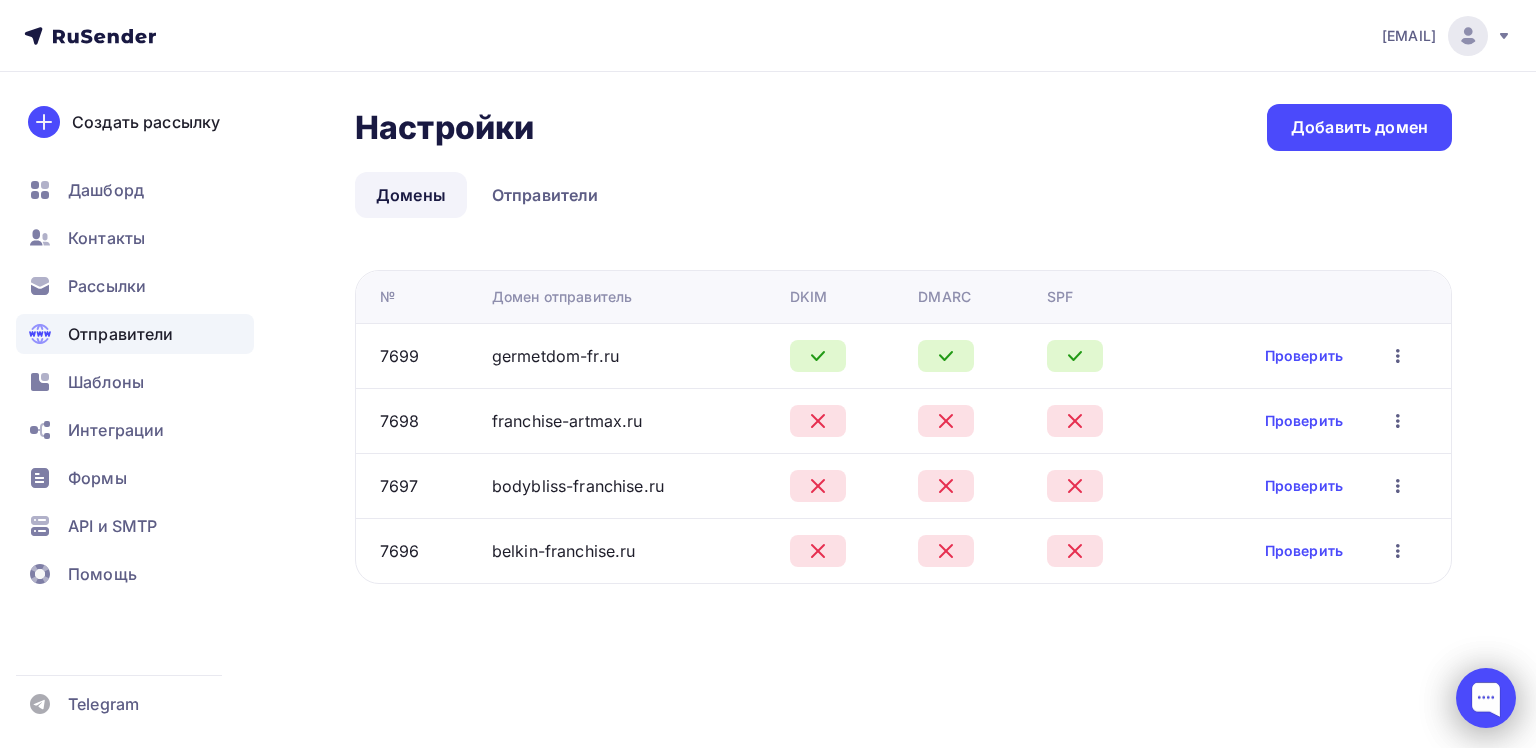 click at bounding box center (1486, 698) 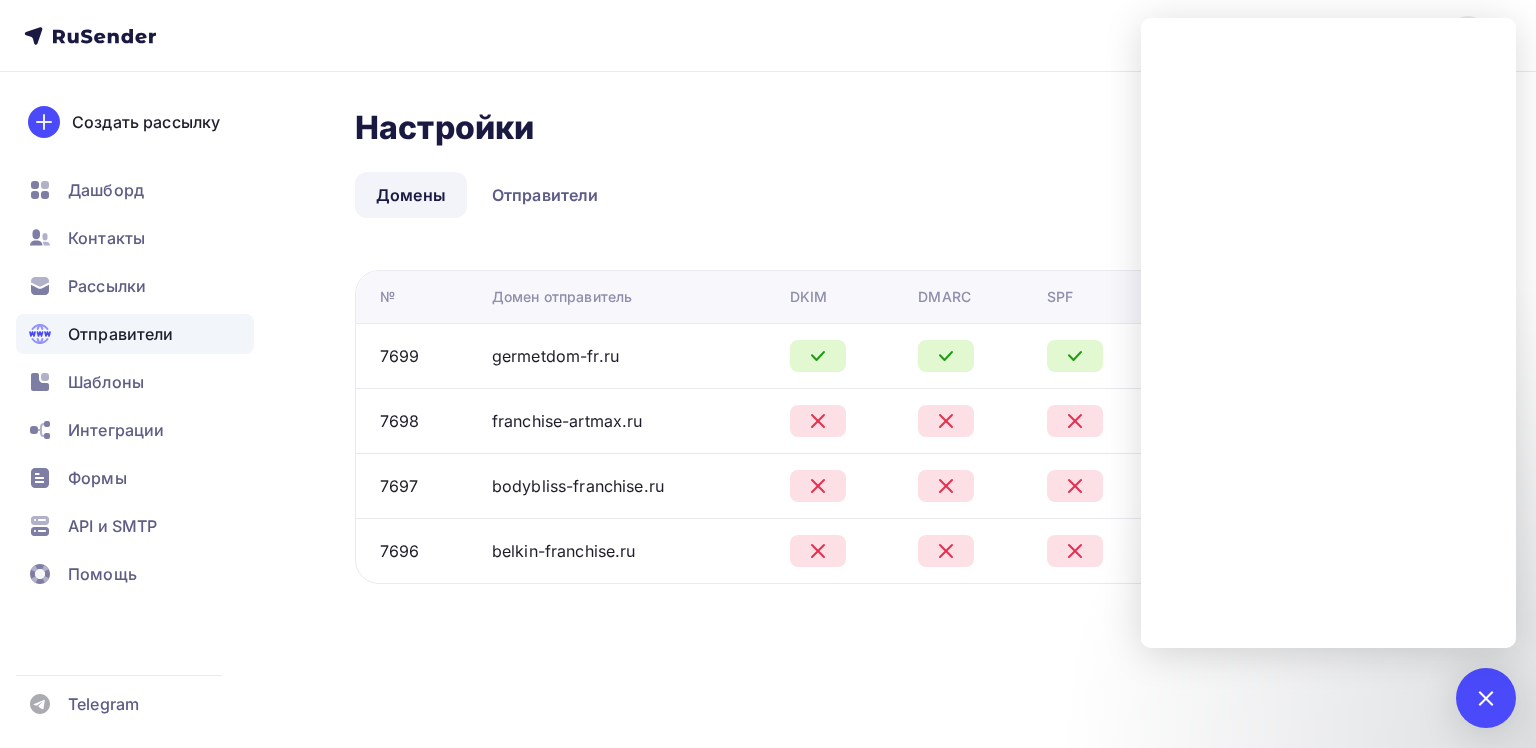 click on "Настройки   Настройки
Добавить домен
Домены   Отправители
Домены
Отправители
№
Домен отправитель
DKIM
DMARC
SPF
7699
germetdom-fr.ru
Проверить
Редактировать
Удалить
7698
franchise-artmax.ru
Проверить
Редактировать
Удалить" at bounding box center (768, 368) 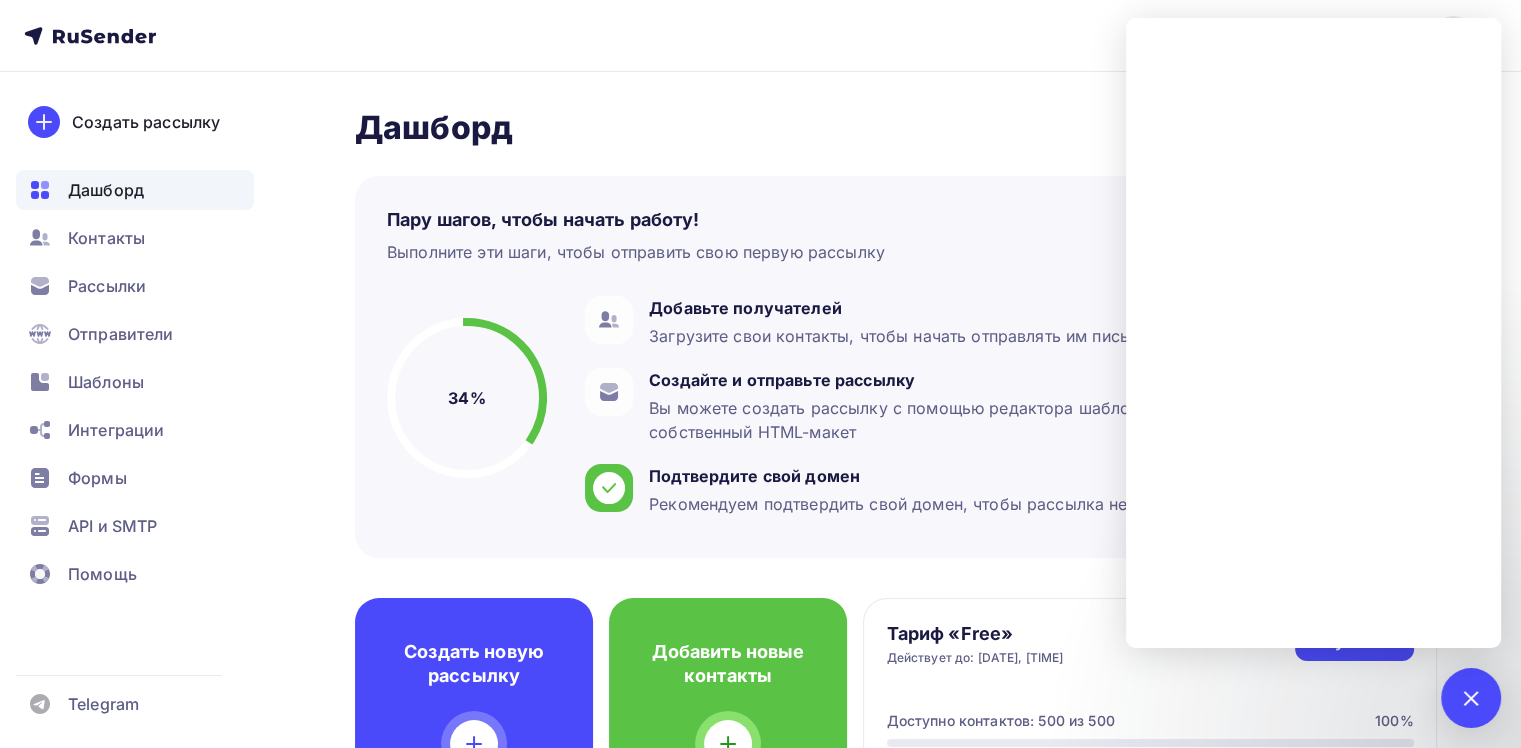 click on "Дашборд   Дашборд   Пару шагов, чтобы начать работу!
Закрыть
Выполните эти шаги, чтобы отправить свою первую рассылку   34%     34%
Добавьте получателей
Загрузите свои контакты, чтобы начать отправлять им письма
Создайте и отправьте рассылку
Вы можете создать рассылку с помощью редактора шаблонов или загрузить свой собственный HTML-макет
Подтвердите свой домен
Создать новую рассылку       Добавить новые контакты               Улучшить" at bounding box center [760, 983] 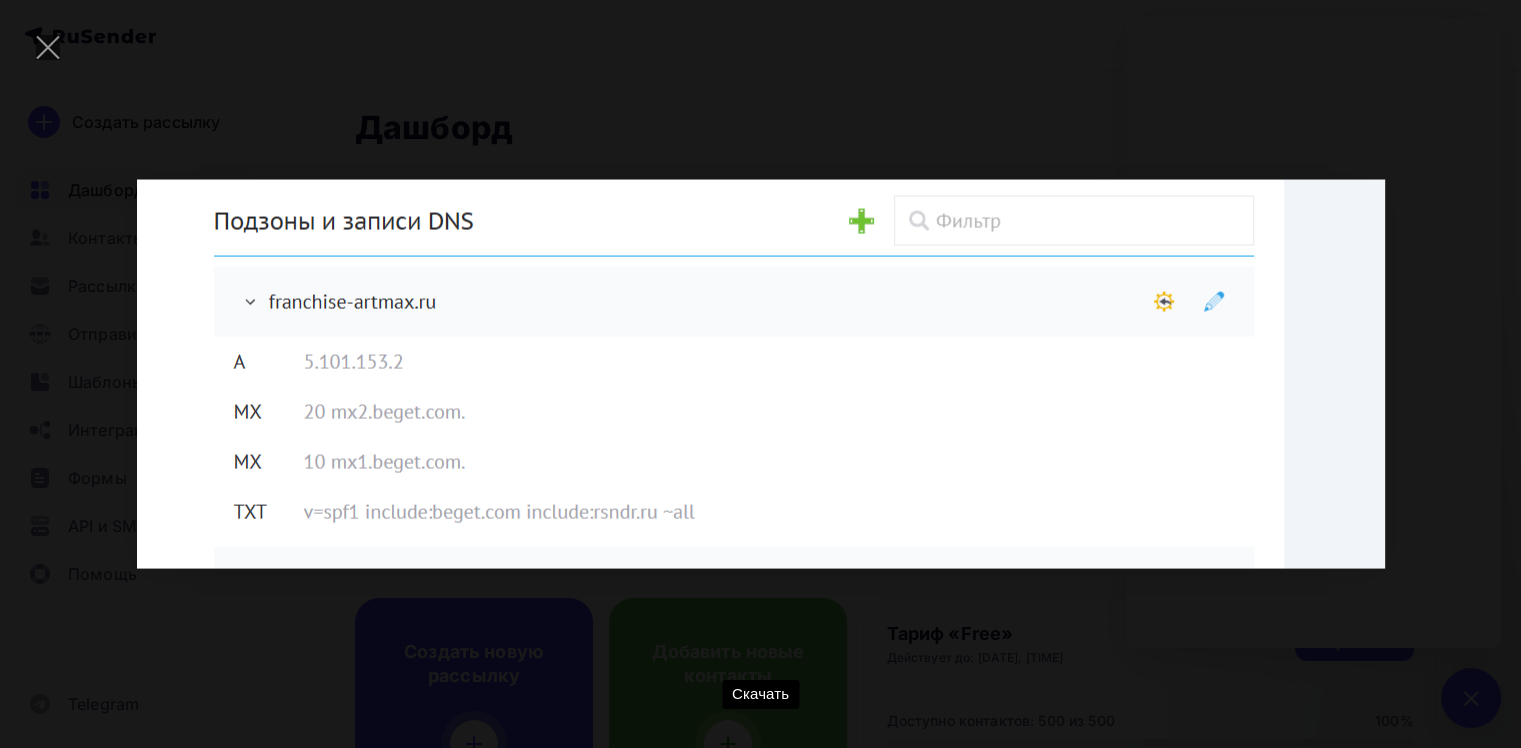 click on "Скачать" at bounding box center (760, 374) 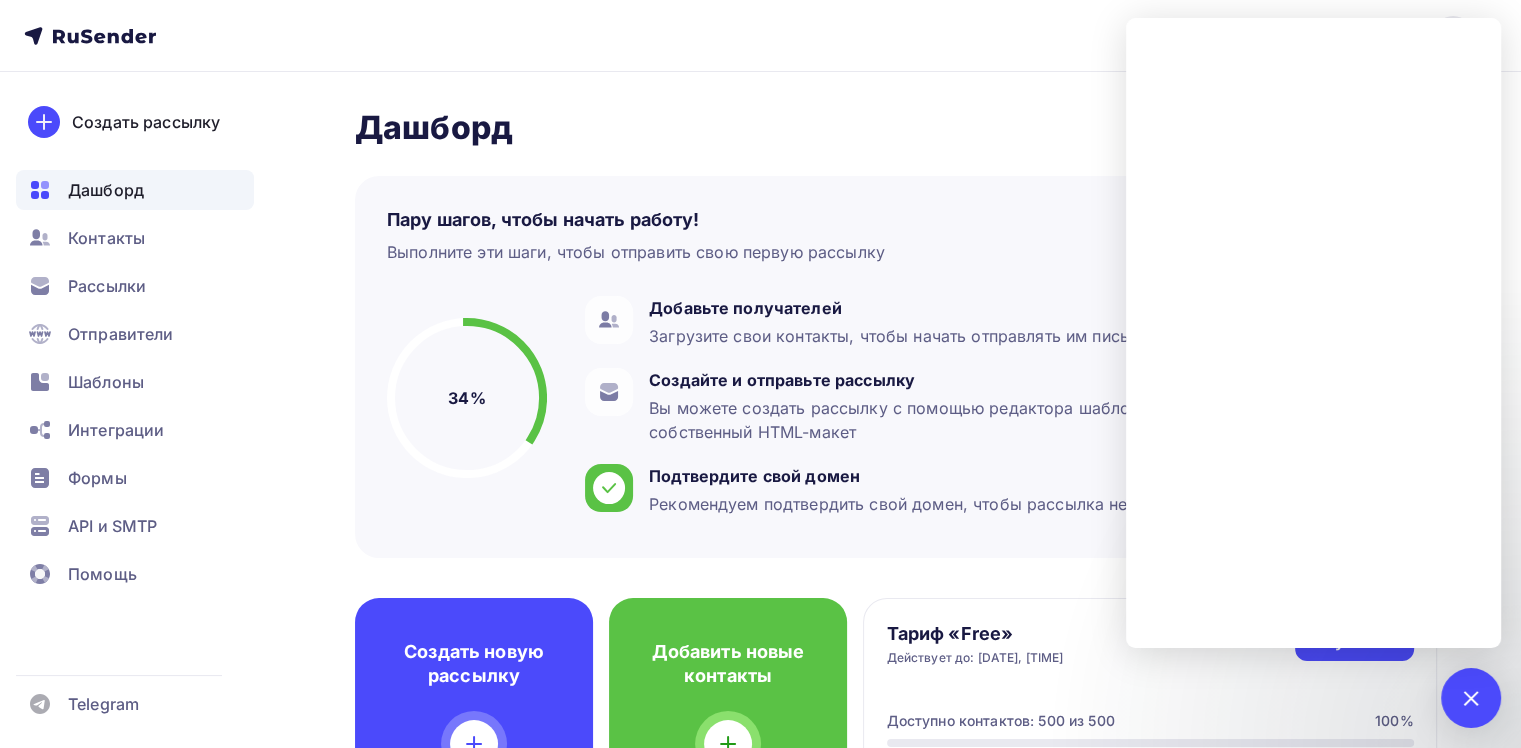 scroll, scrollTop: 654, scrollLeft: 0, axis: vertical 